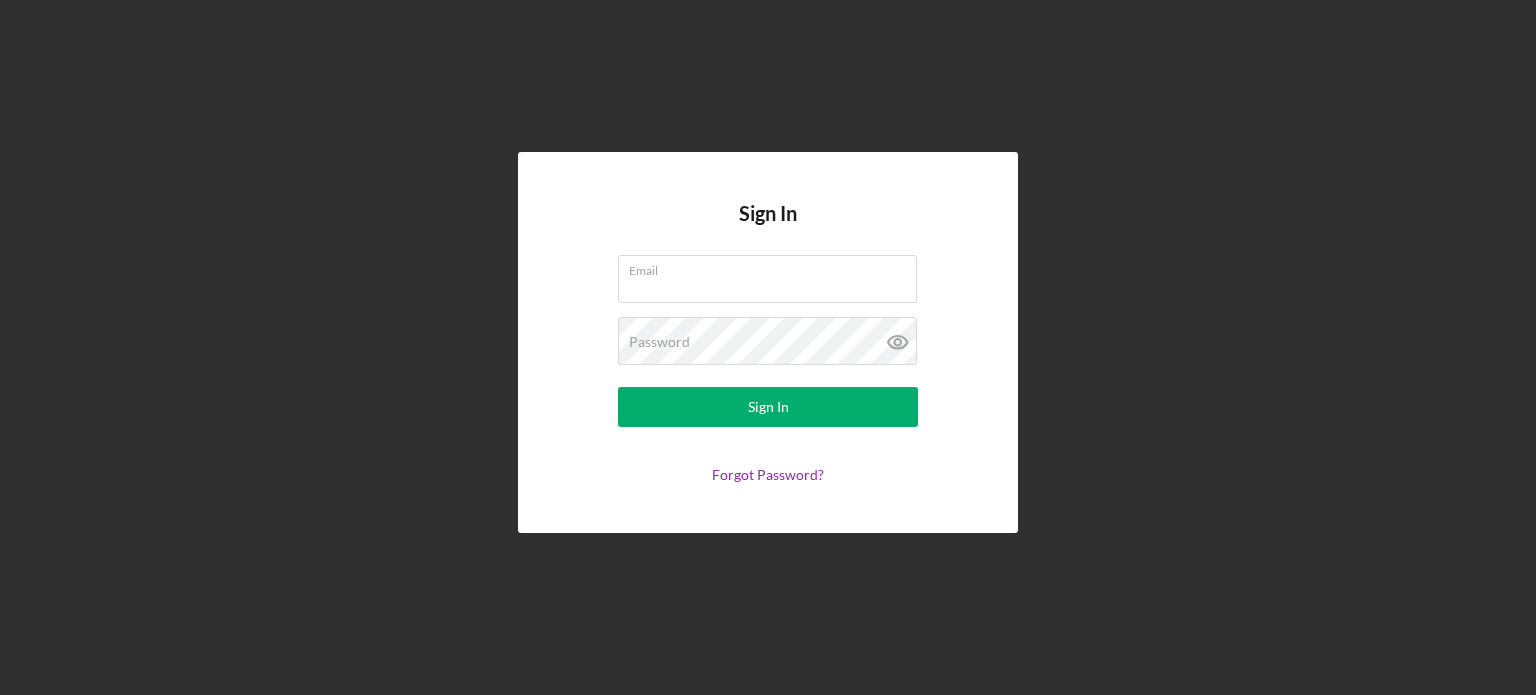 scroll, scrollTop: 0, scrollLeft: 0, axis: both 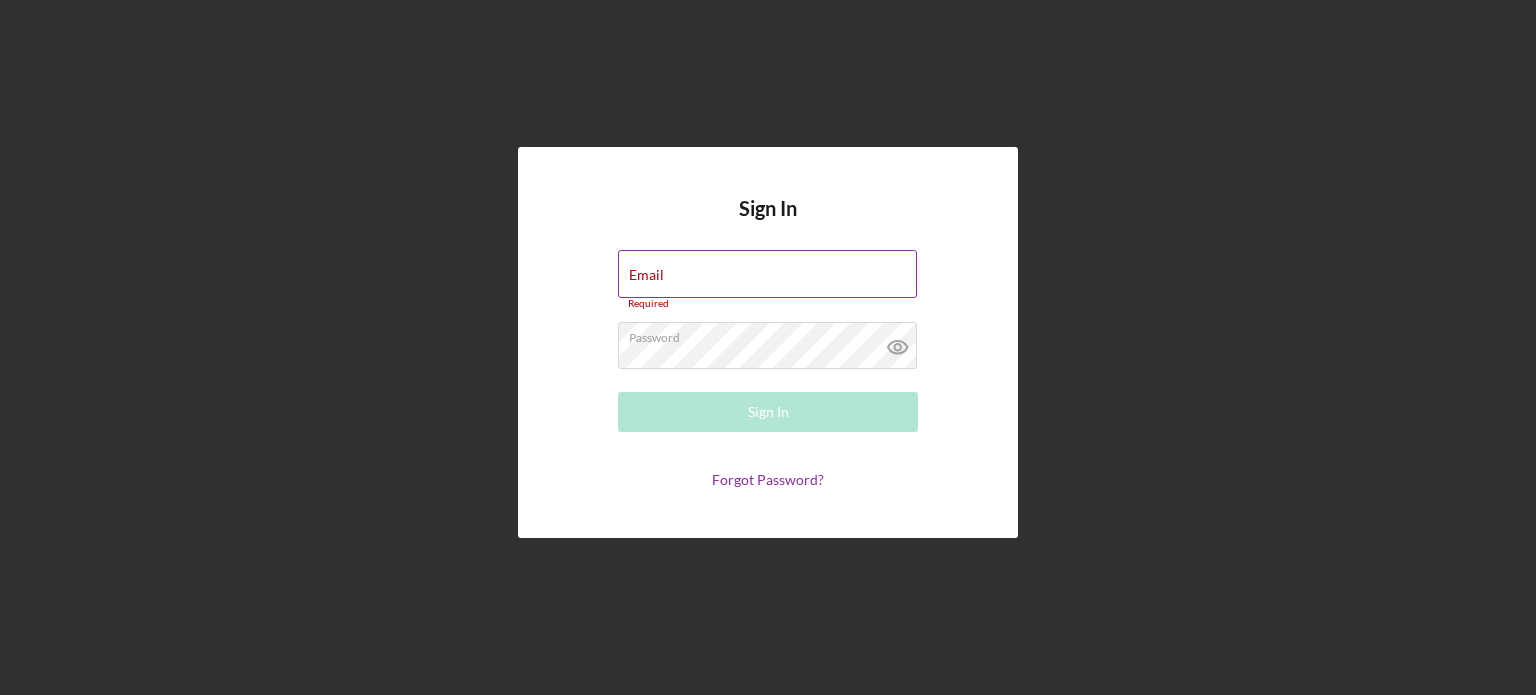 click on "Email Required" at bounding box center (768, 280) 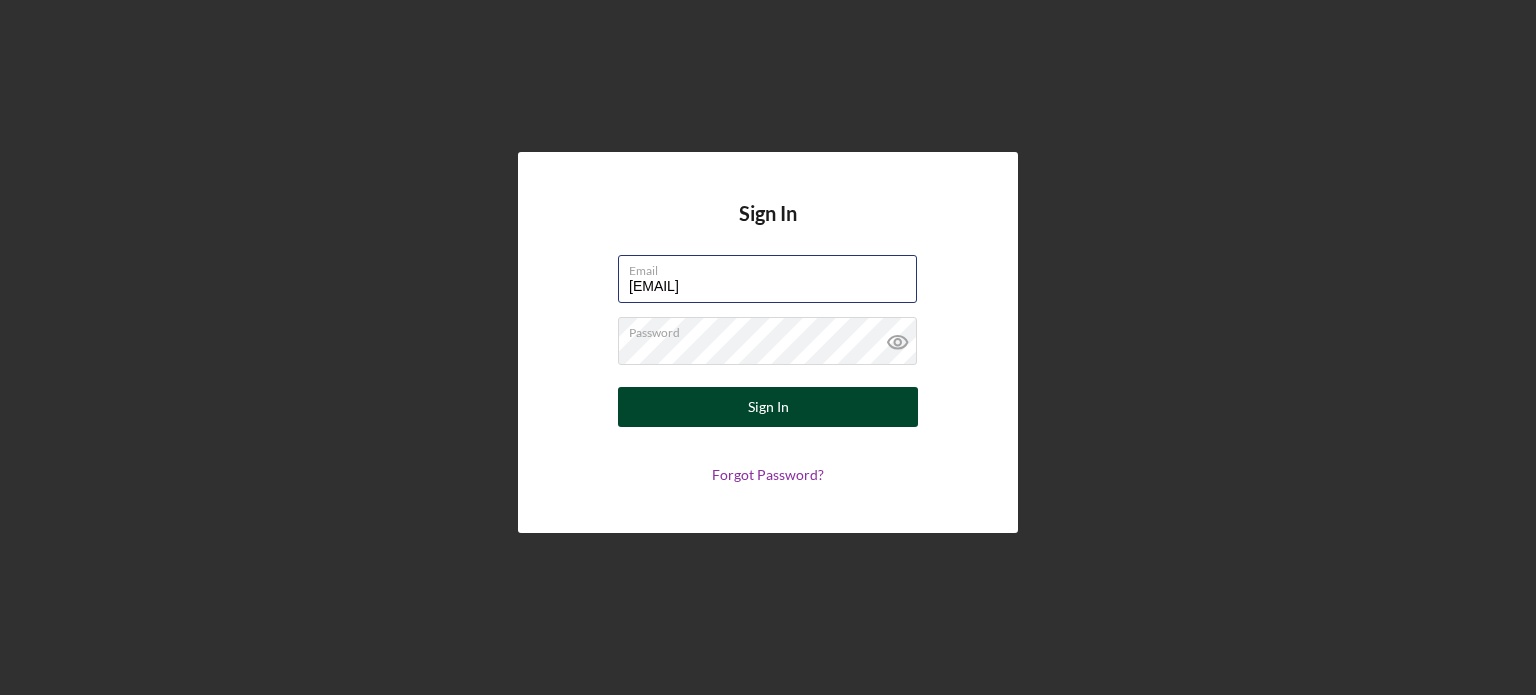 type on "[EMAIL]" 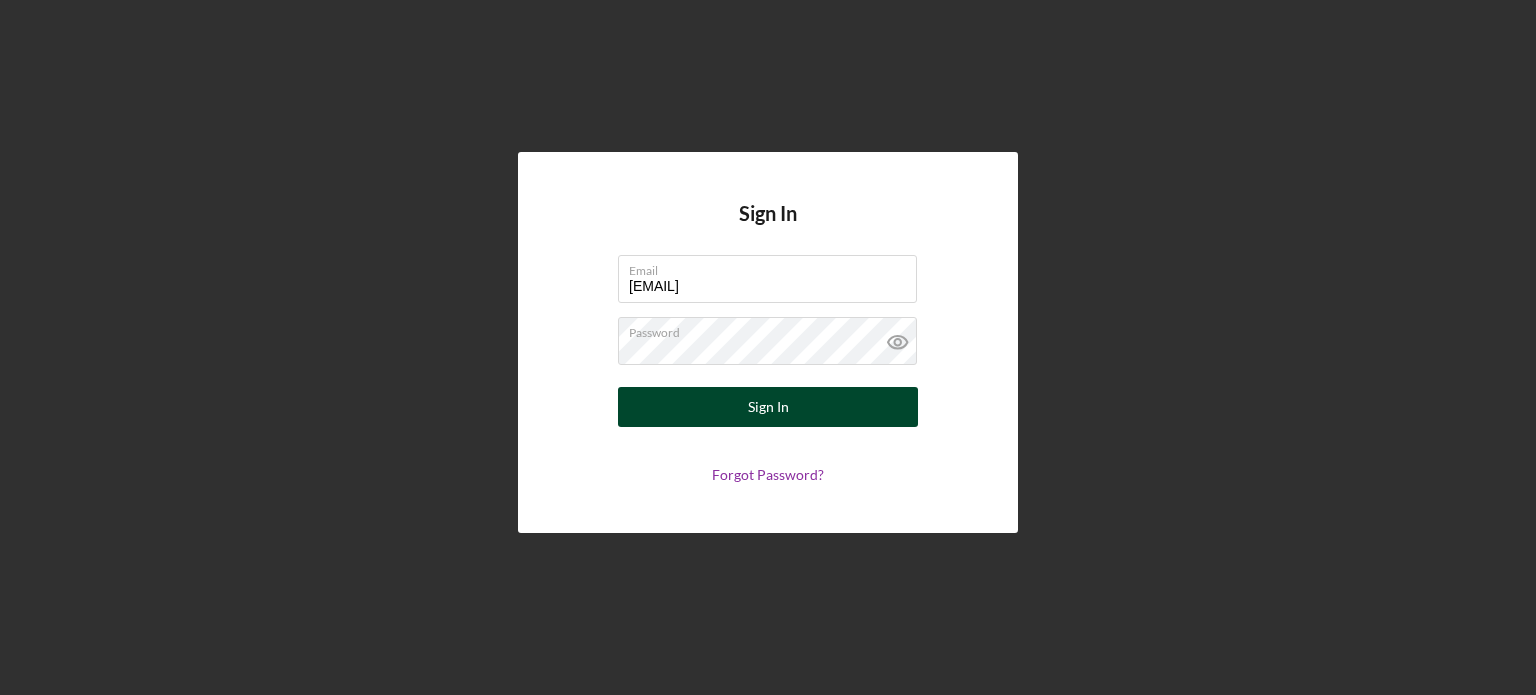 click on "Sign In" at bounding box center (768, 407) 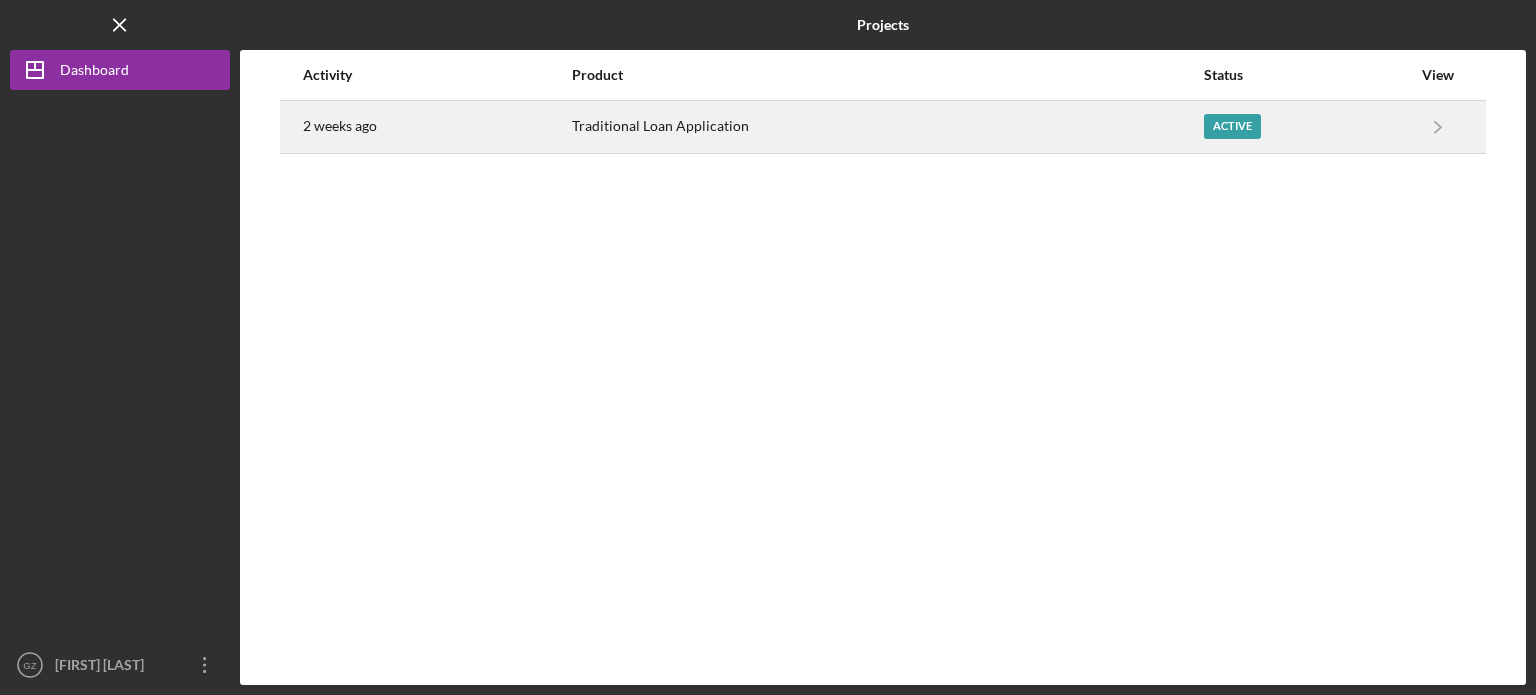 click on "Active" at bounding box center [1232, 126] 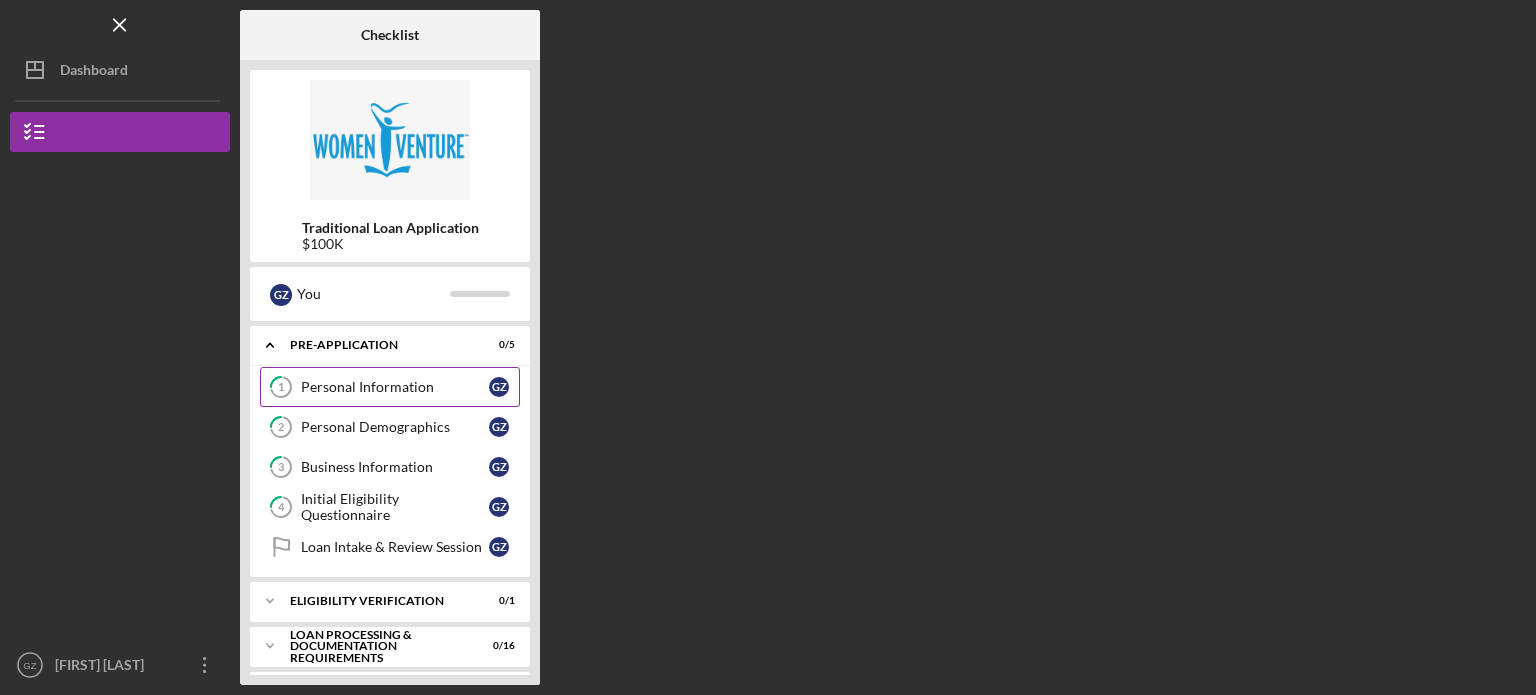 click on "Personal Information" at bounding box center [395, 387] 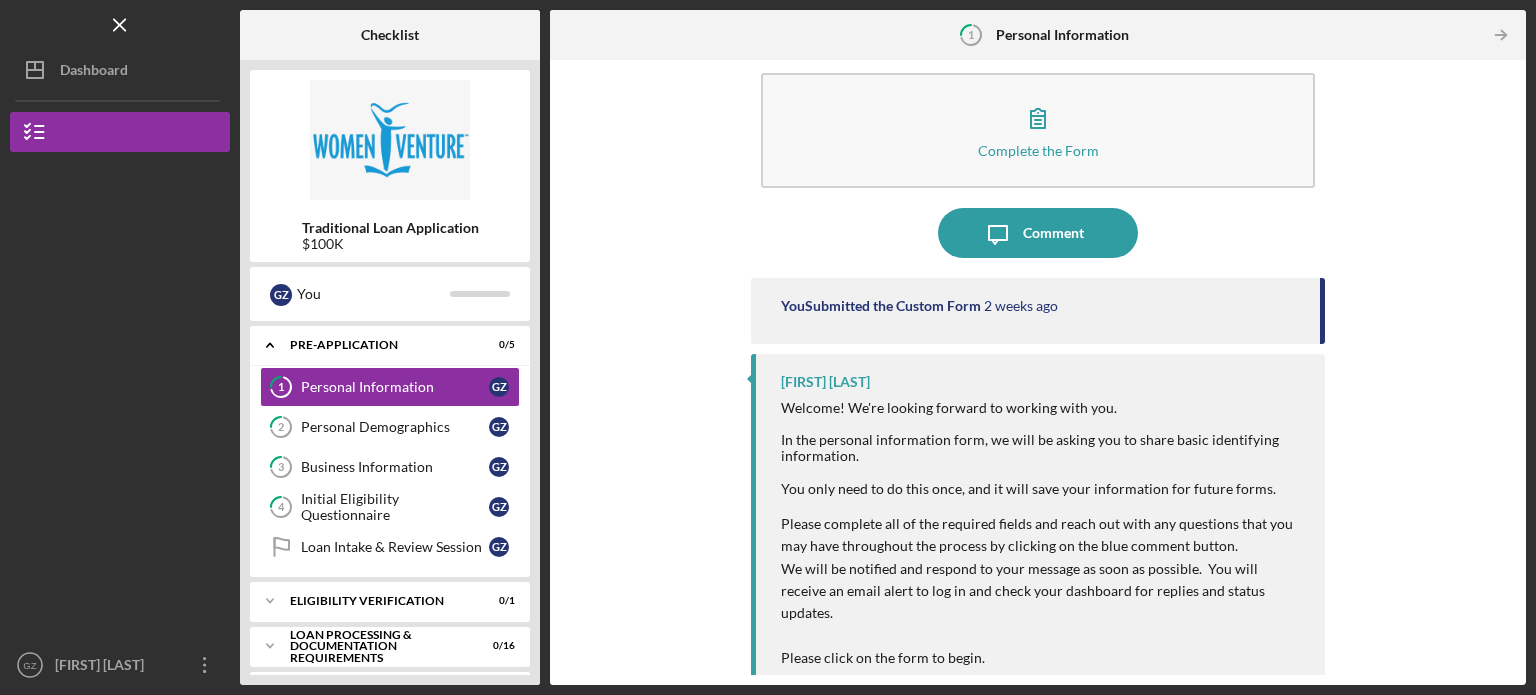scroll, scrollTop: 0, scrollLeft: 0, axis: both 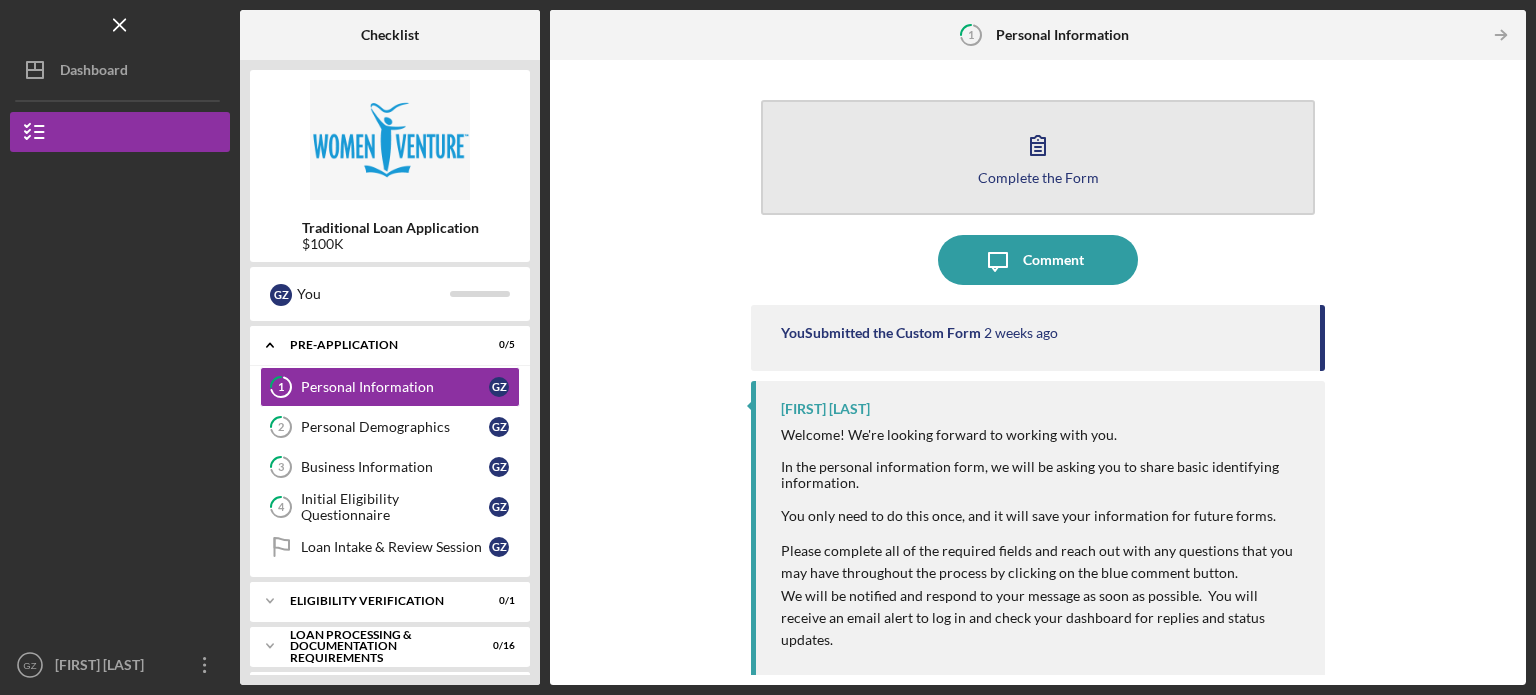 click 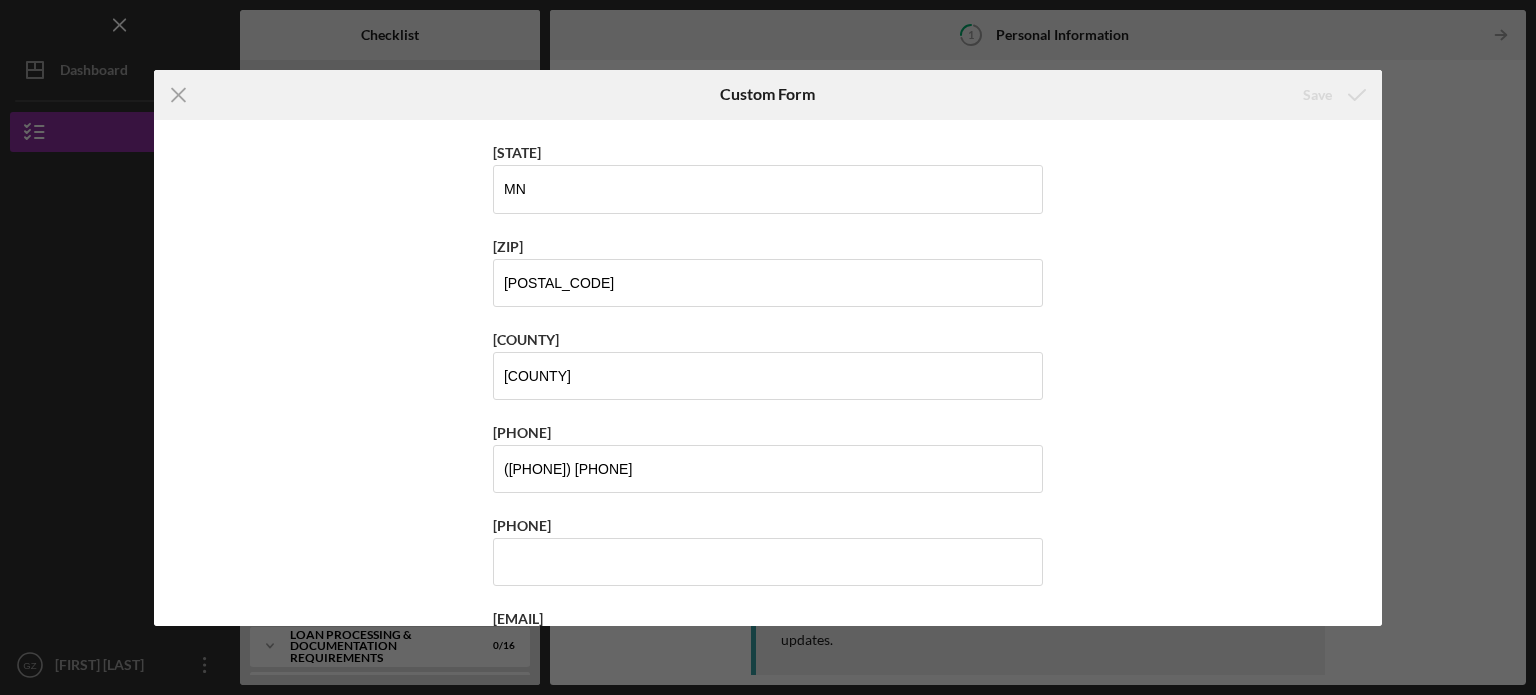 scroll, scrollTop: 677, scrollLeft: 0, axis: vertical 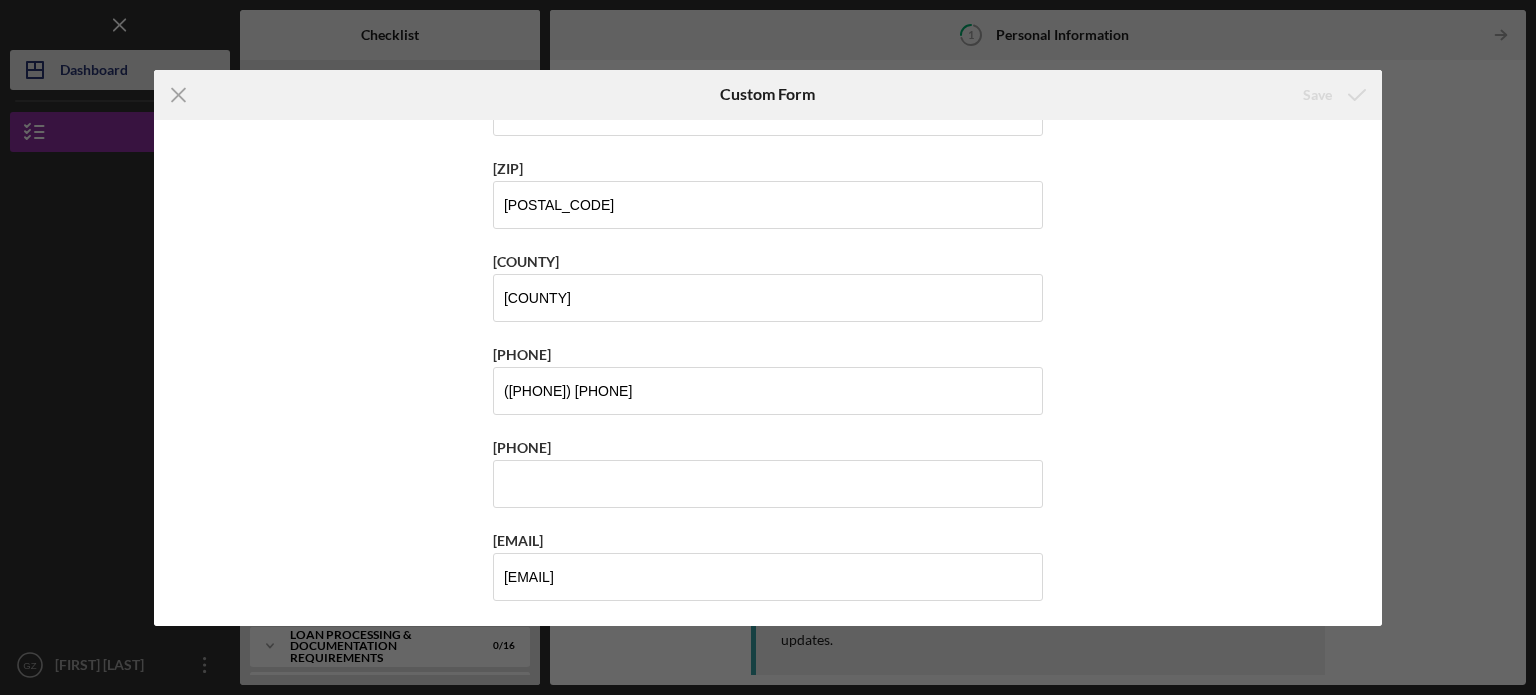 click on "Icon/Menu Close" 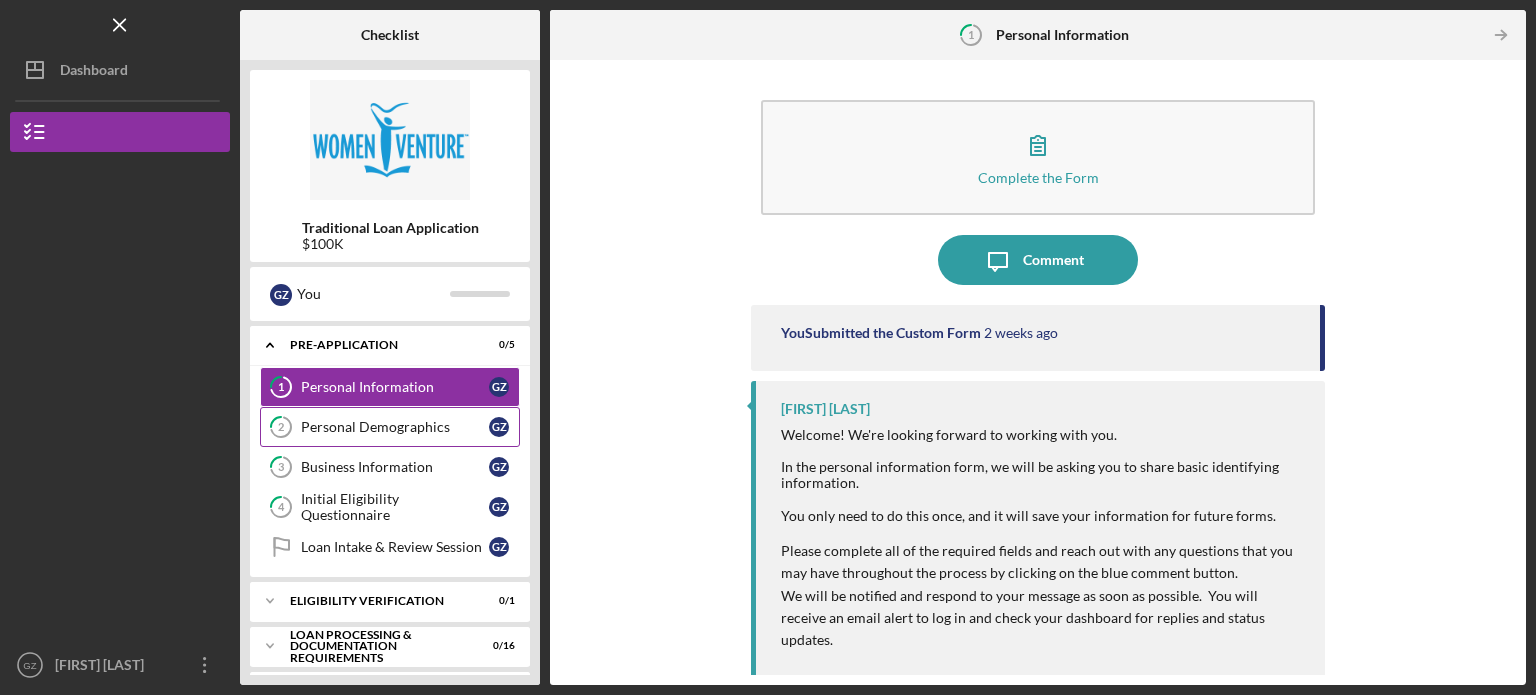click on "Personal Demographics" at bounding box center [395, 427] 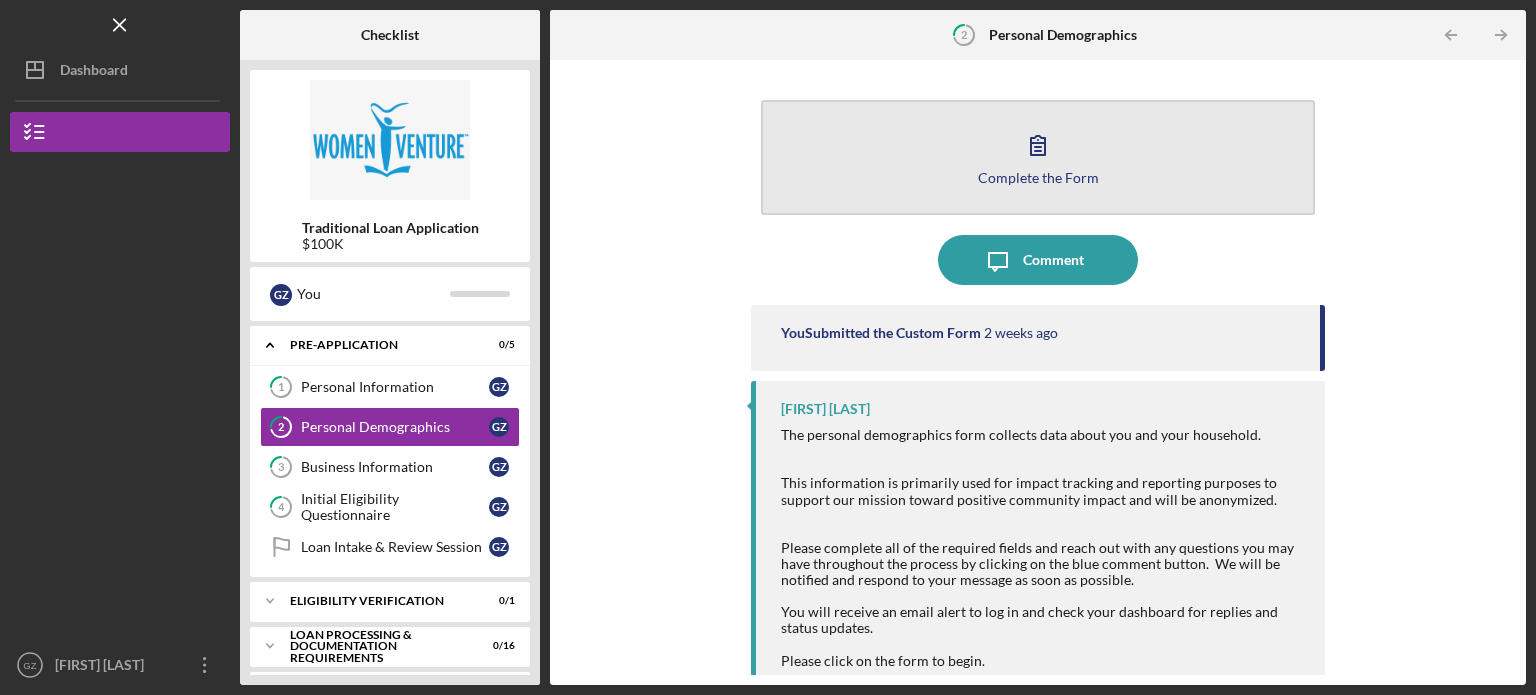 click on "Complete the Form" at bounding box center [1038, 177] 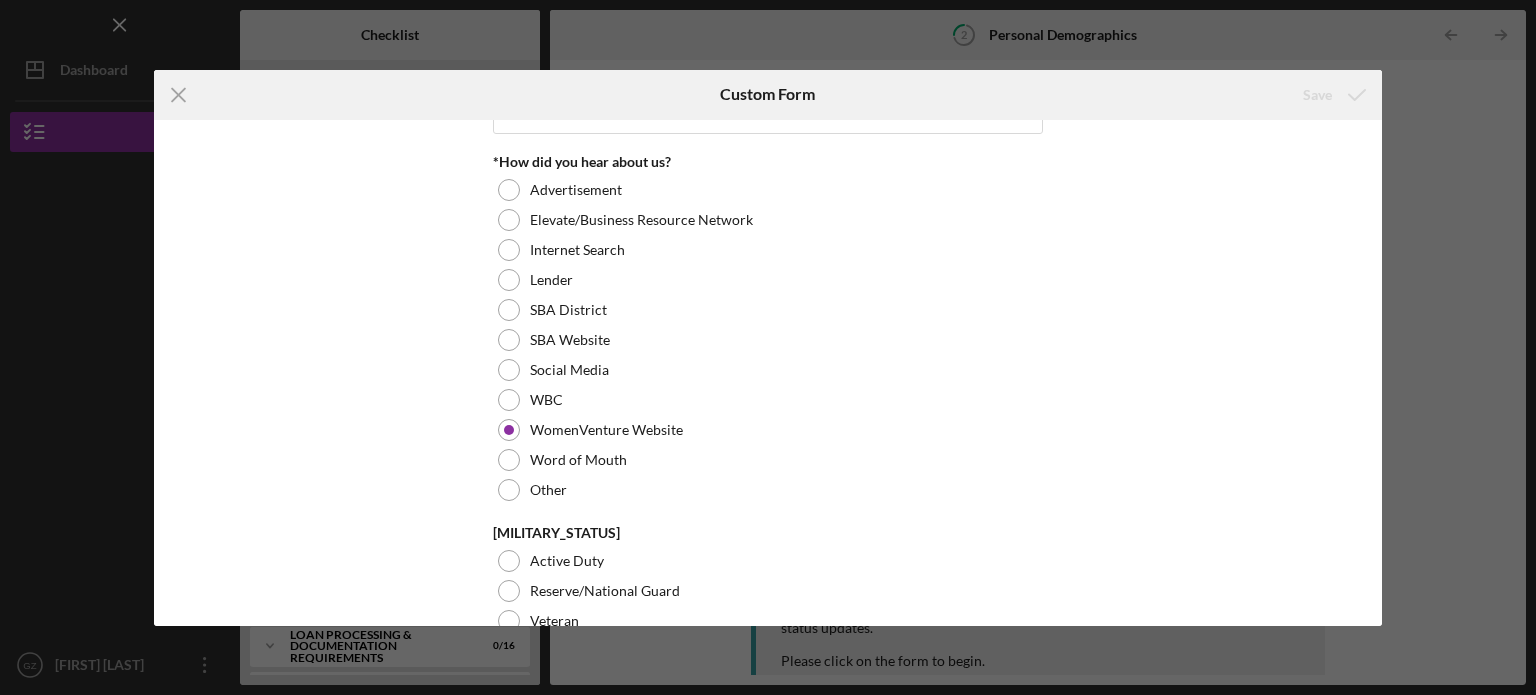 scroll, scrollTop: 2075, scrollLeft: 0, axis: vertical 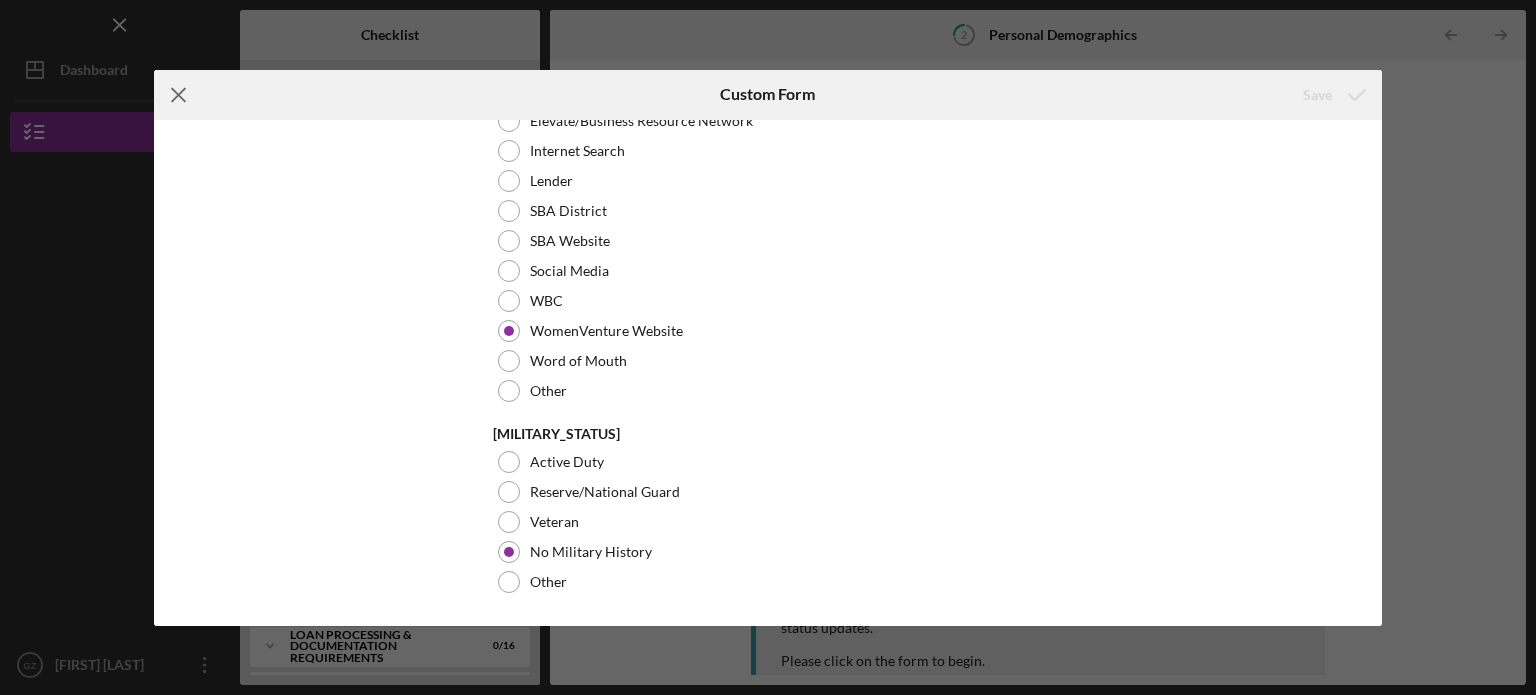 click on "Icon/Menu Close" 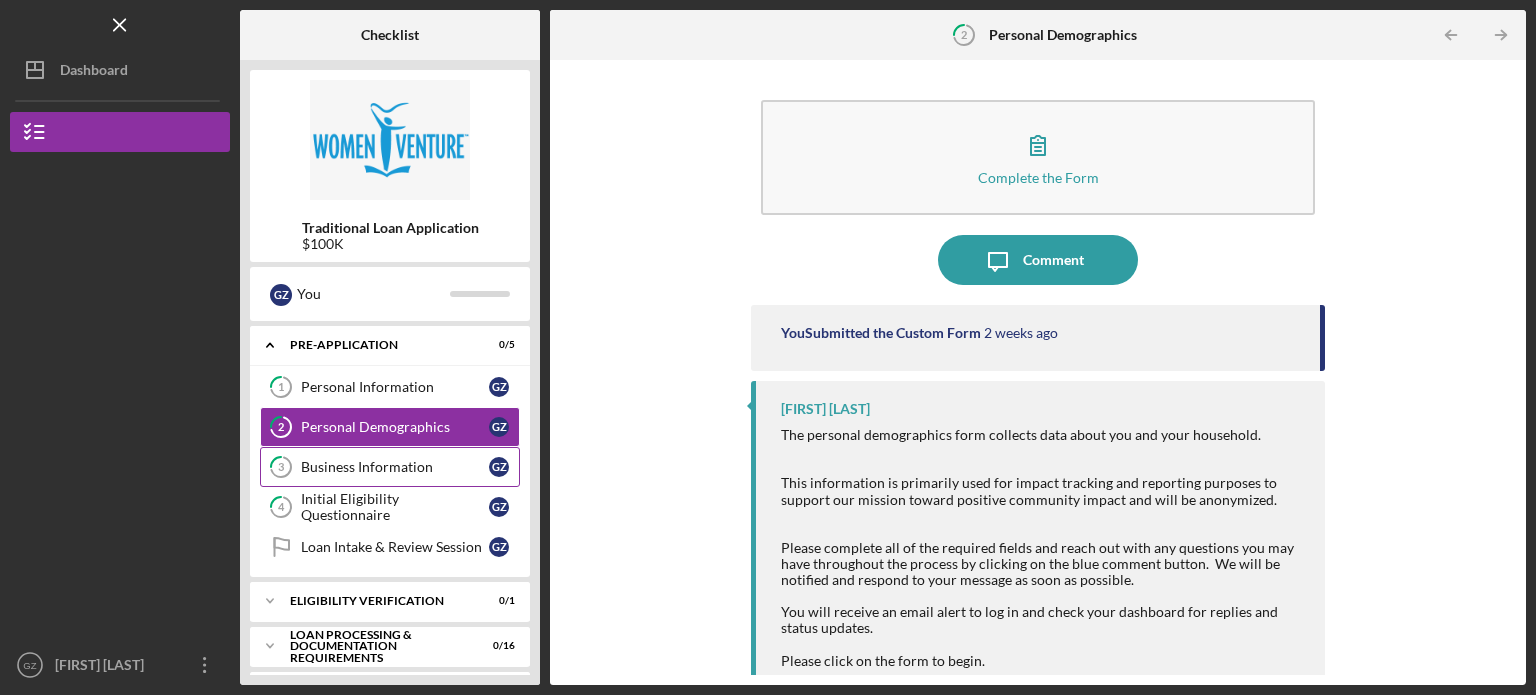 click on "Business Information" at bounding box center [395, 467] 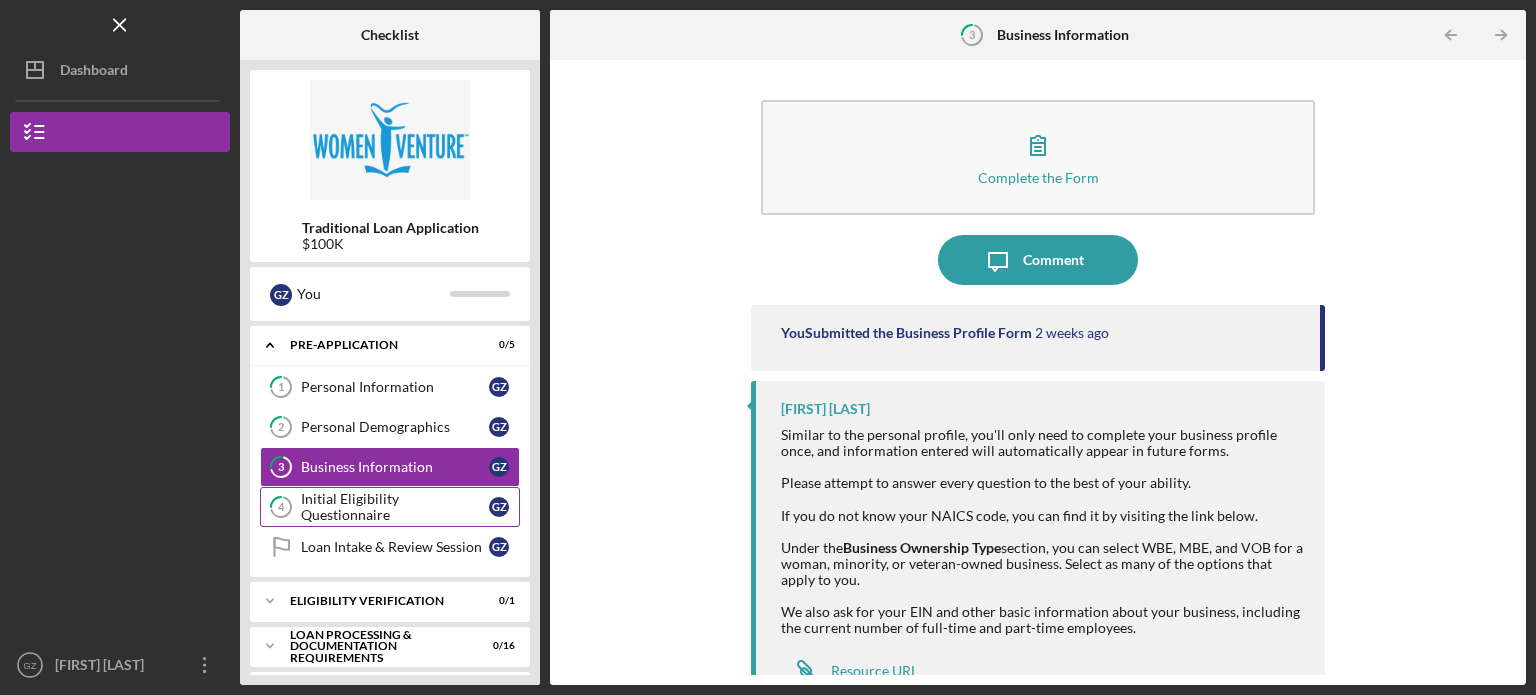 click on "Initial Eligibility Questionnaire" at bounding box center [395, 507] 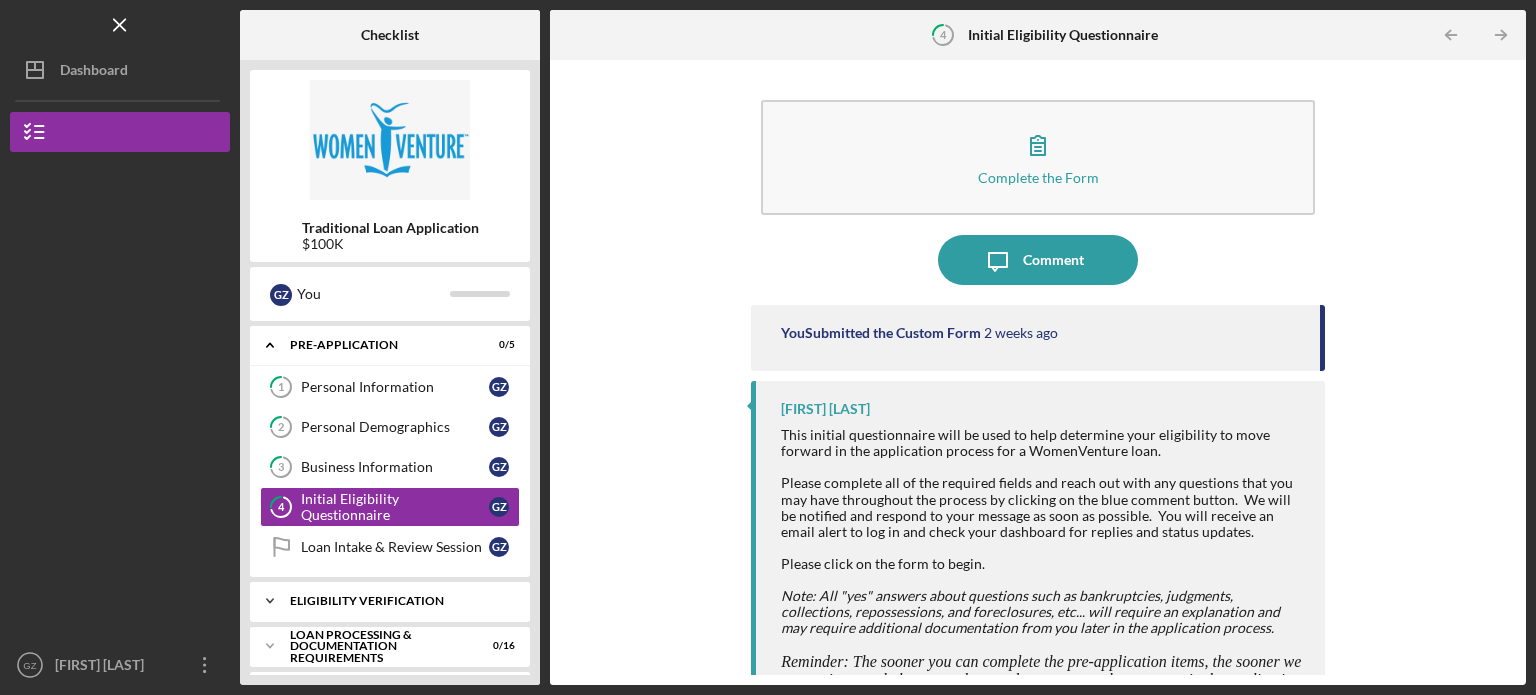 click on "Icon/Expander Eligibility Verification 0 / 1" at bounding box center [390, 601] 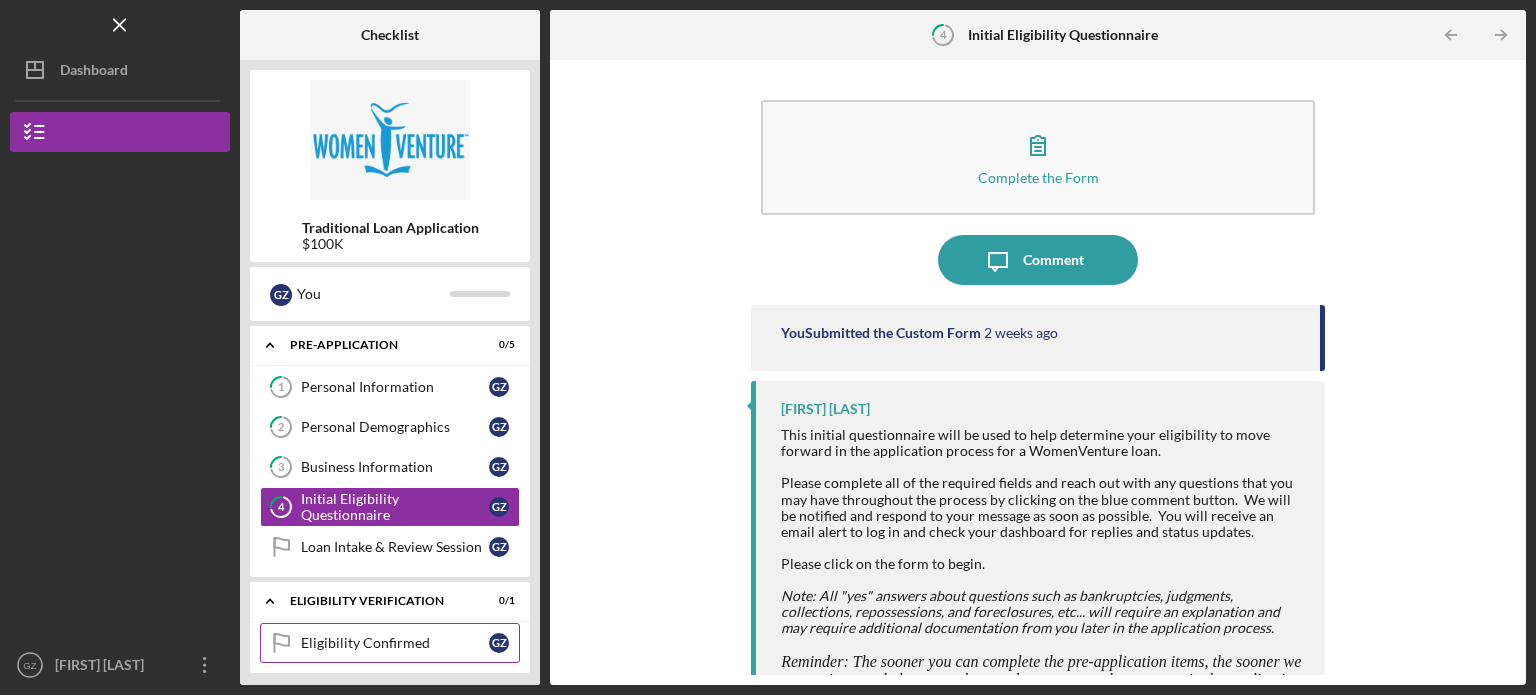 click on "Eligibility Confirmed" at bounding box center [395, 643] 